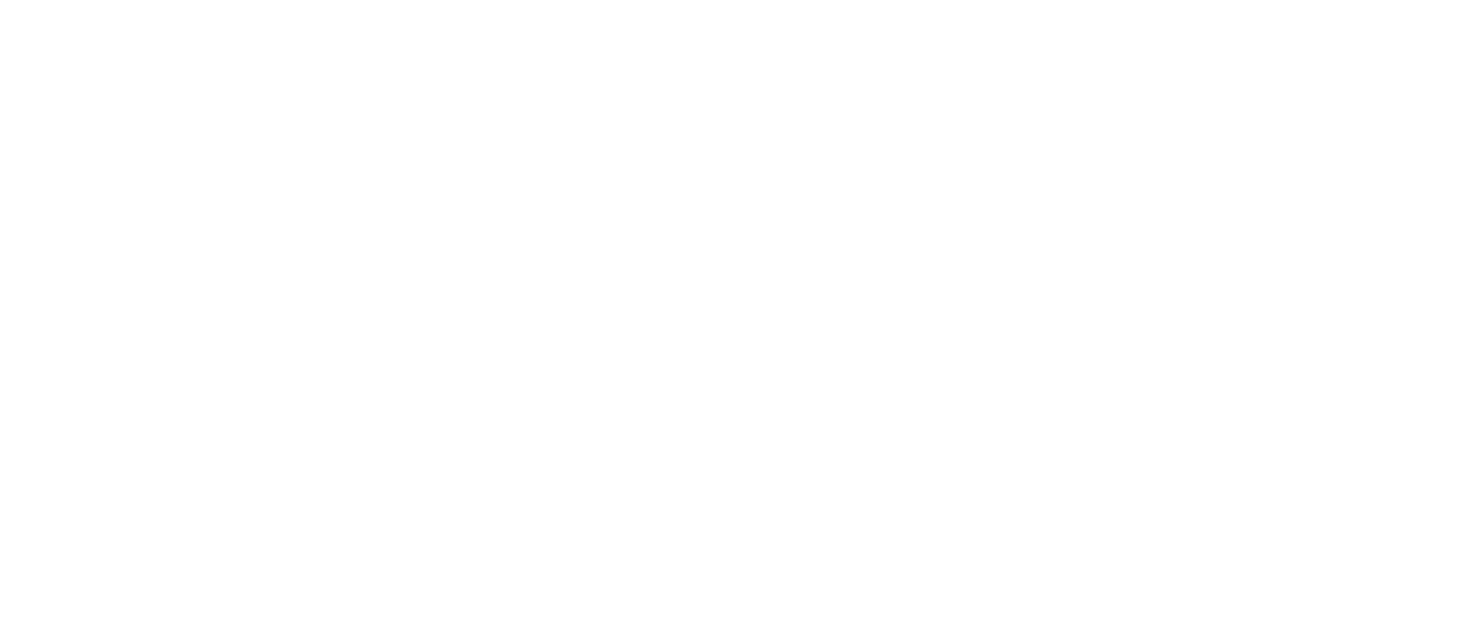 scroll, scrollTop: 0, scrollLeft: 0, axis: both 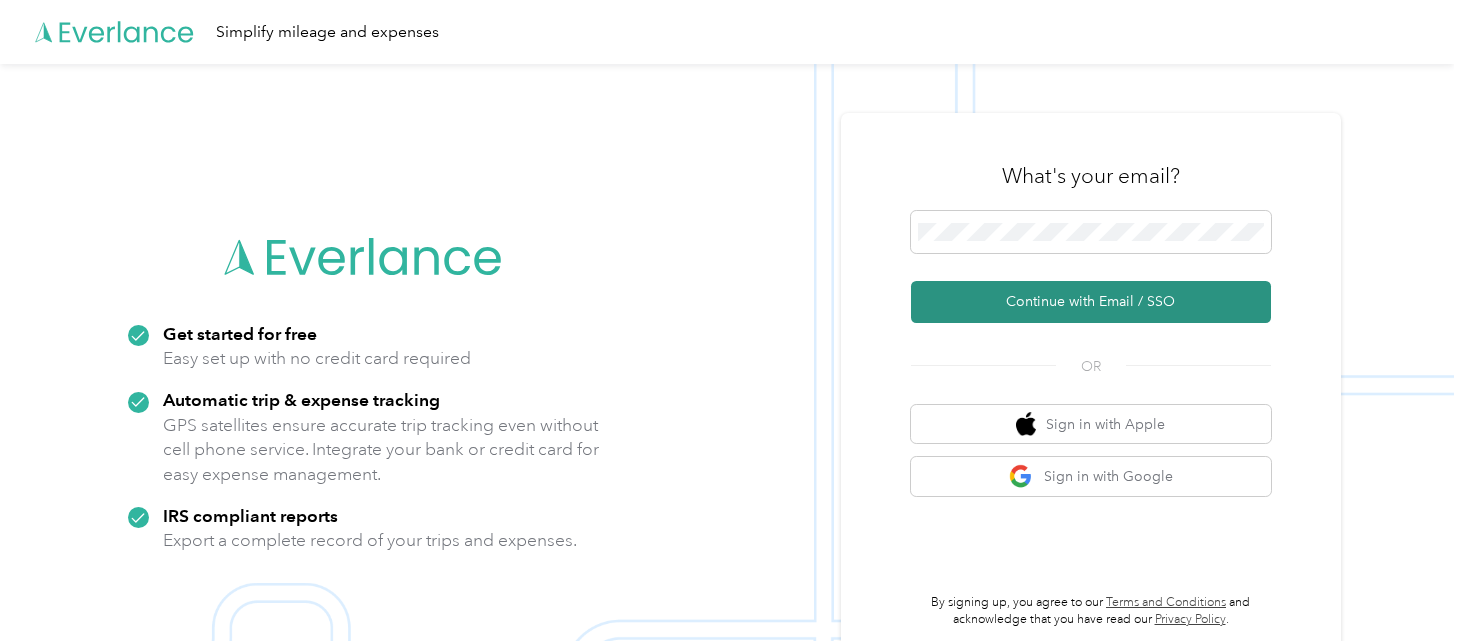 click on "Continue with Email / SSO" at bounding box center [1091, 302] 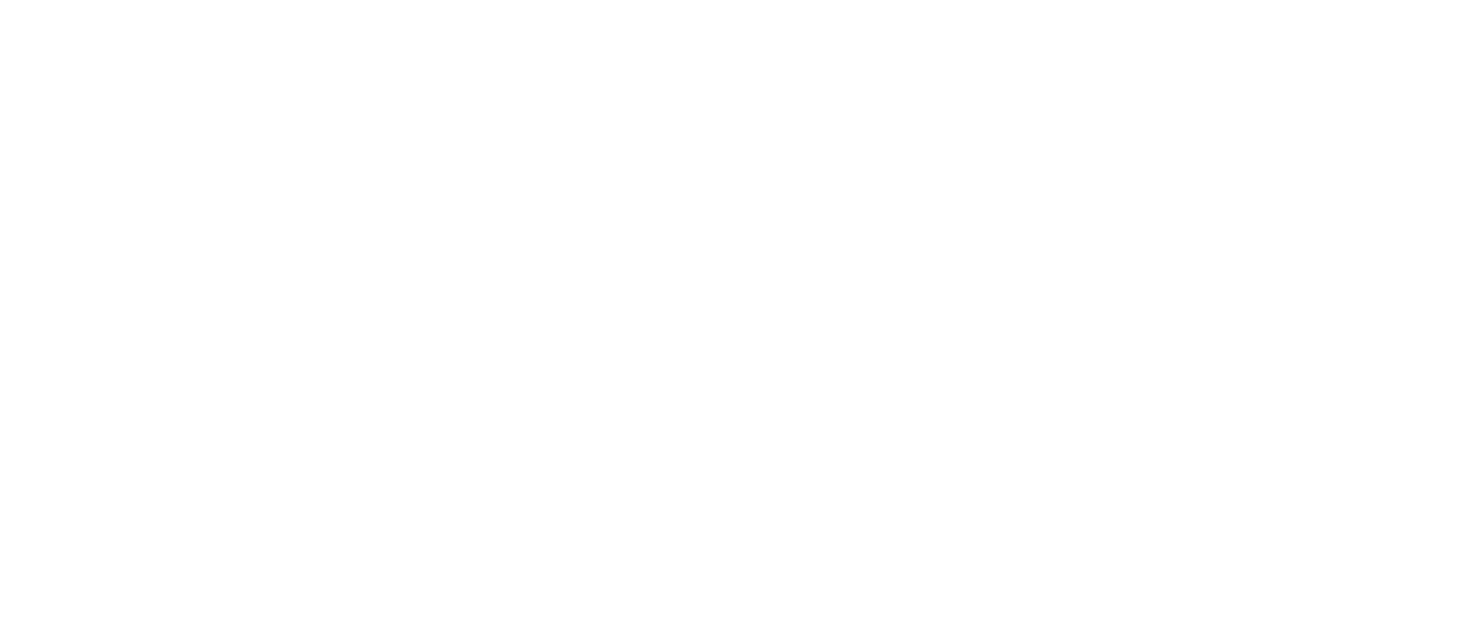 scroll, scrollTop: 0, scrollLeft: 0, axis: both 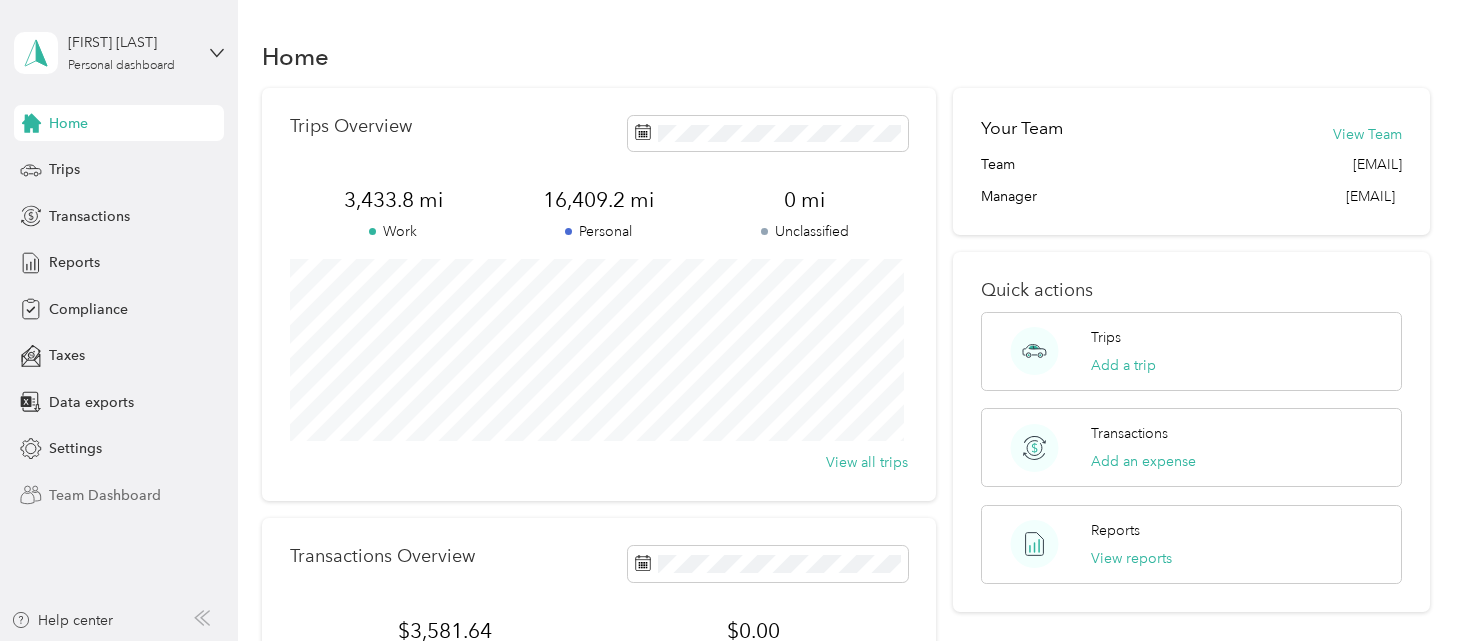 click on "Team Dashboard" at bounding box center (105, 495) 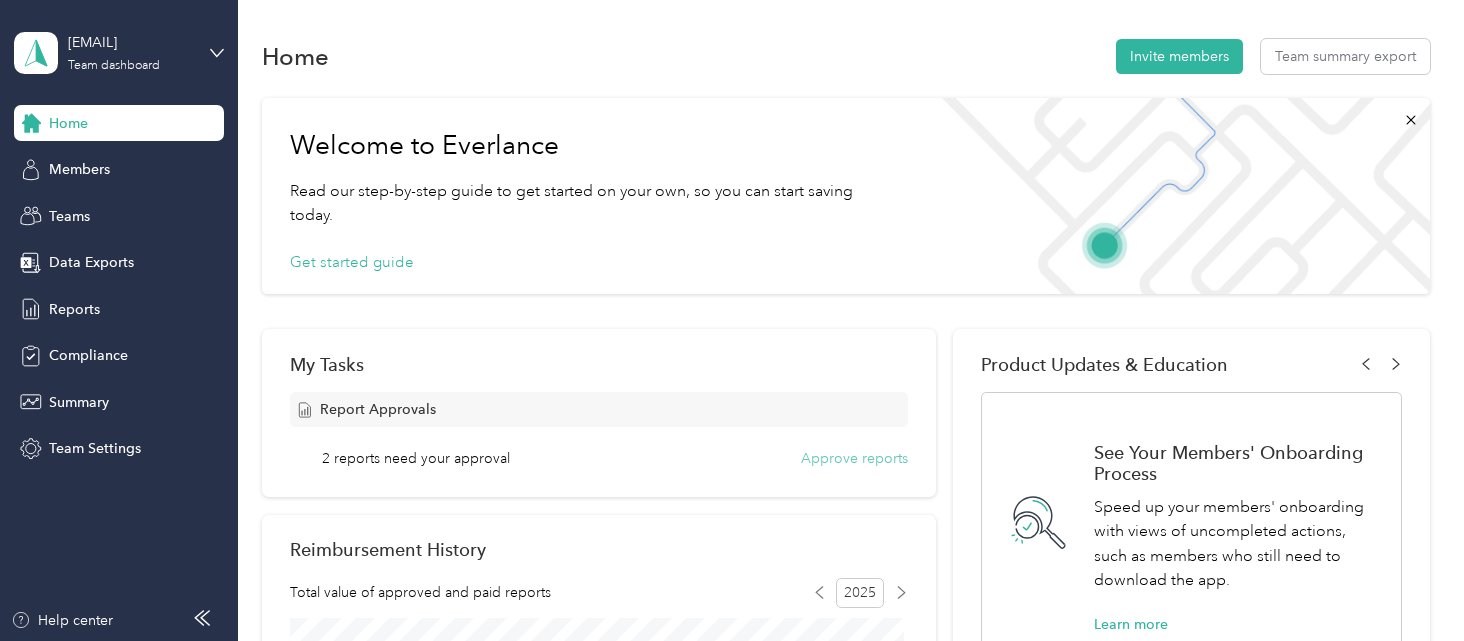 click on "Approve reports" at bounding box center [854, 458] 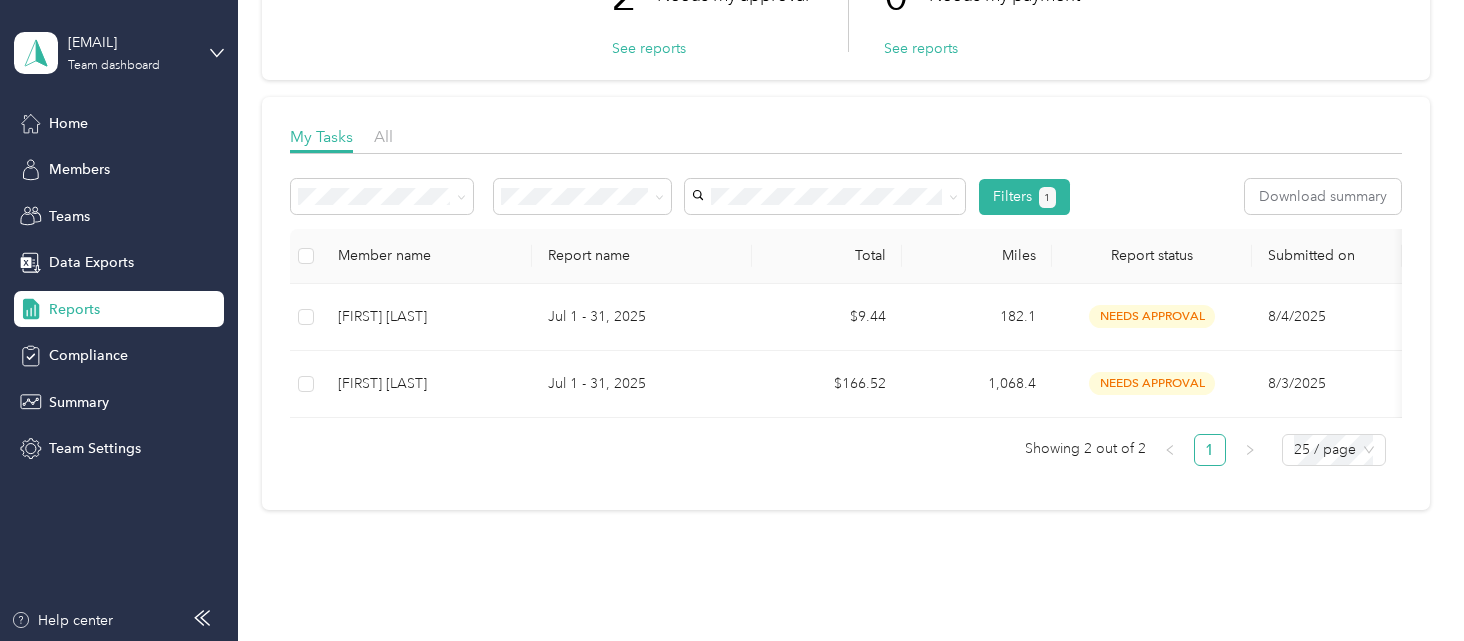 scroll, scrollTop: 200, scrollLeft: 0, axis: vertical 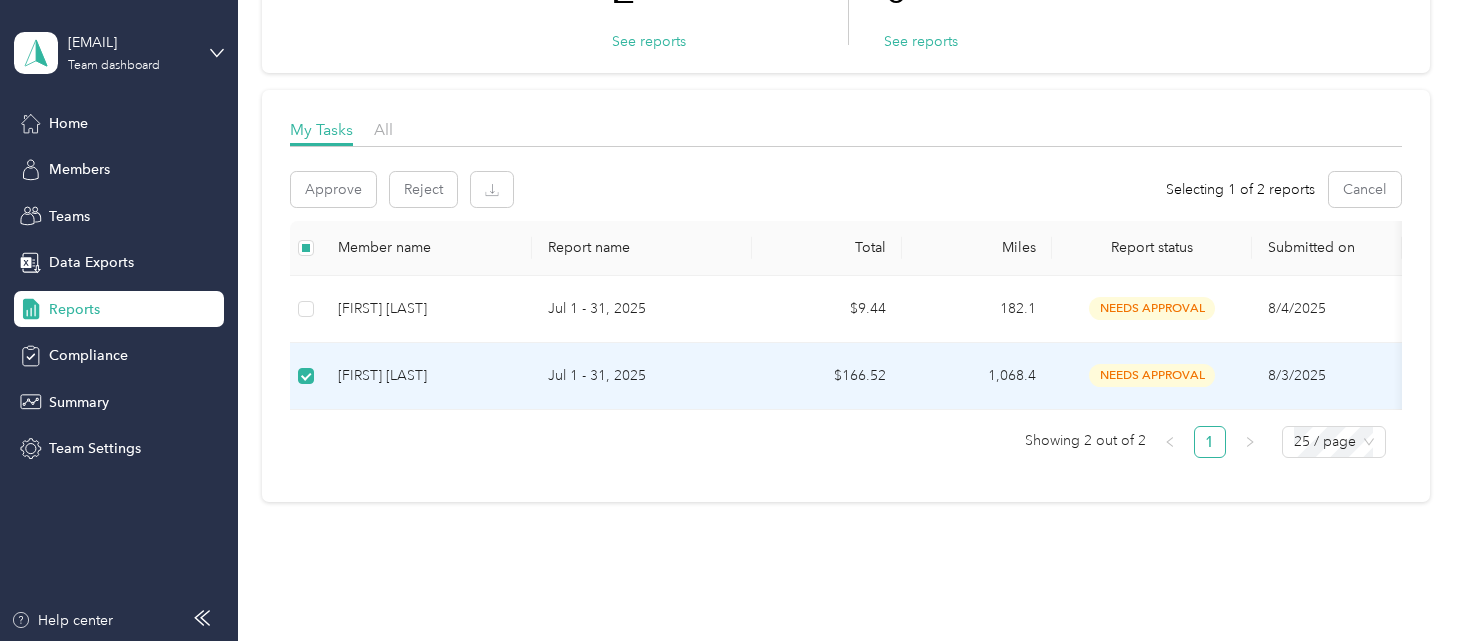 click on "needs approval" at bounding box center [1152, 375] 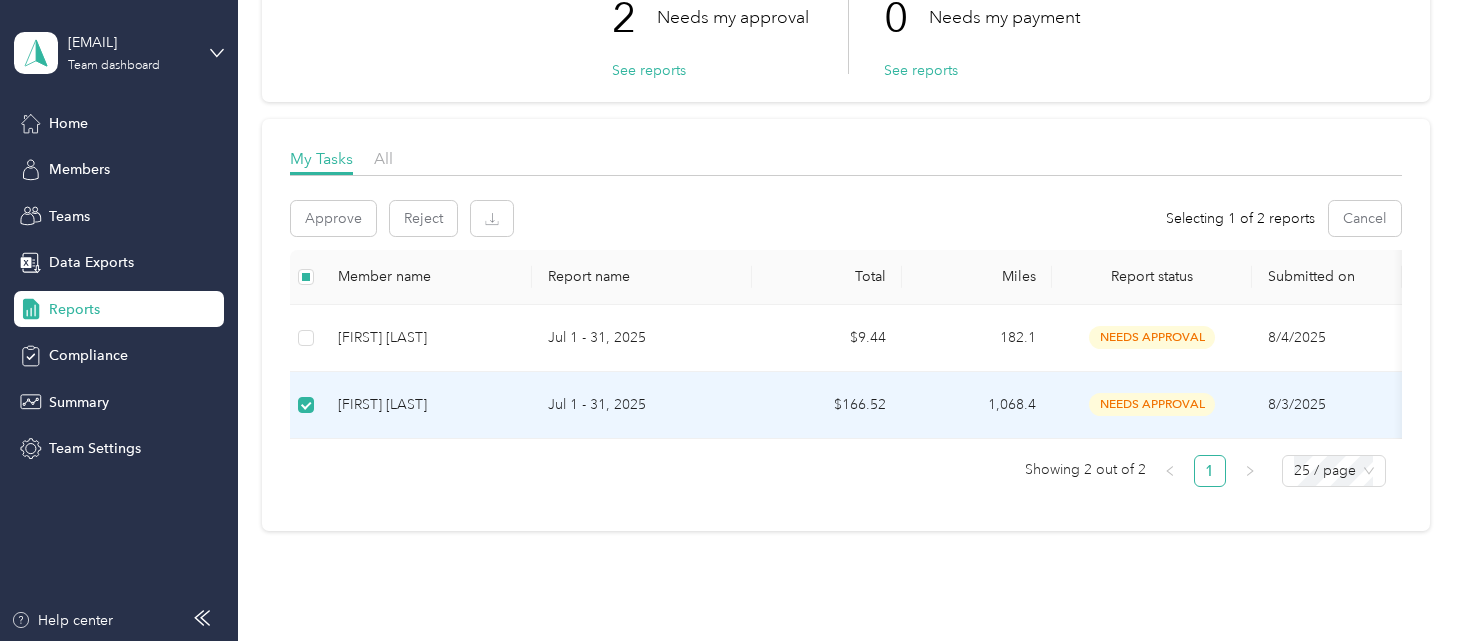 scroll, scrollTop: 200, scrollLeft: 0, axis: vertical 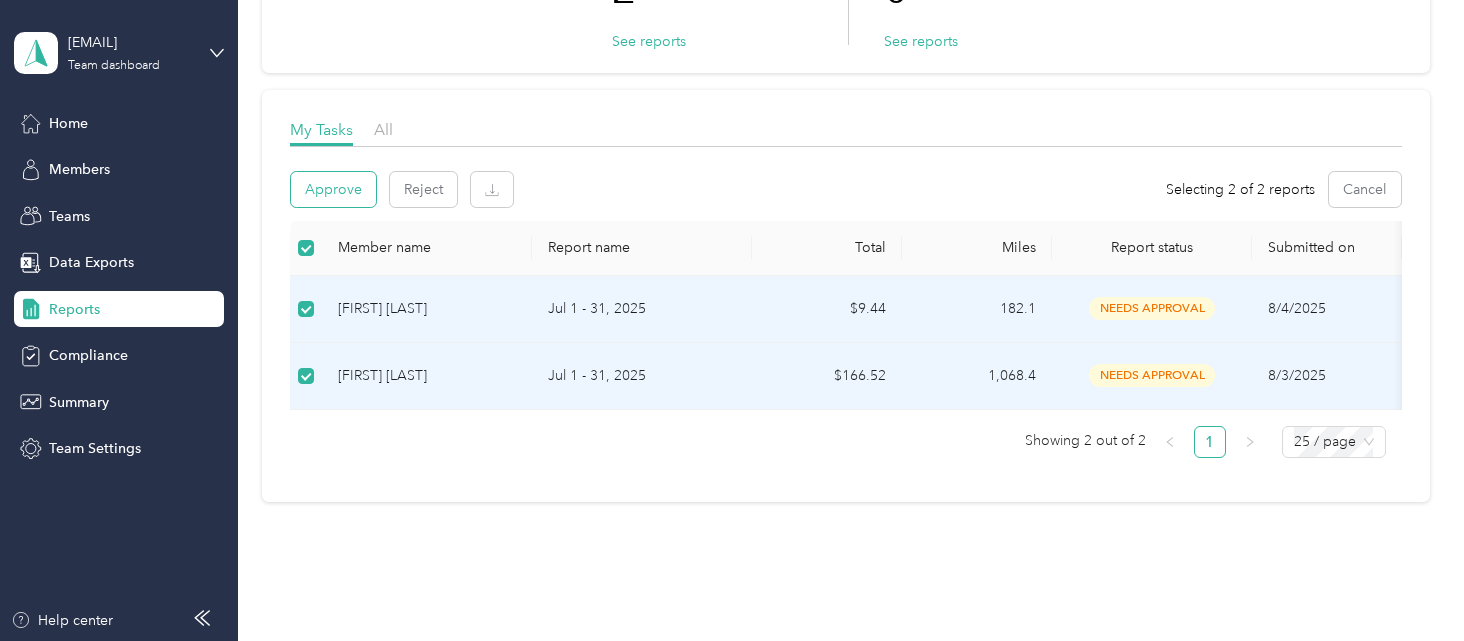 click on "Approve" at bounding box center [333, 189] 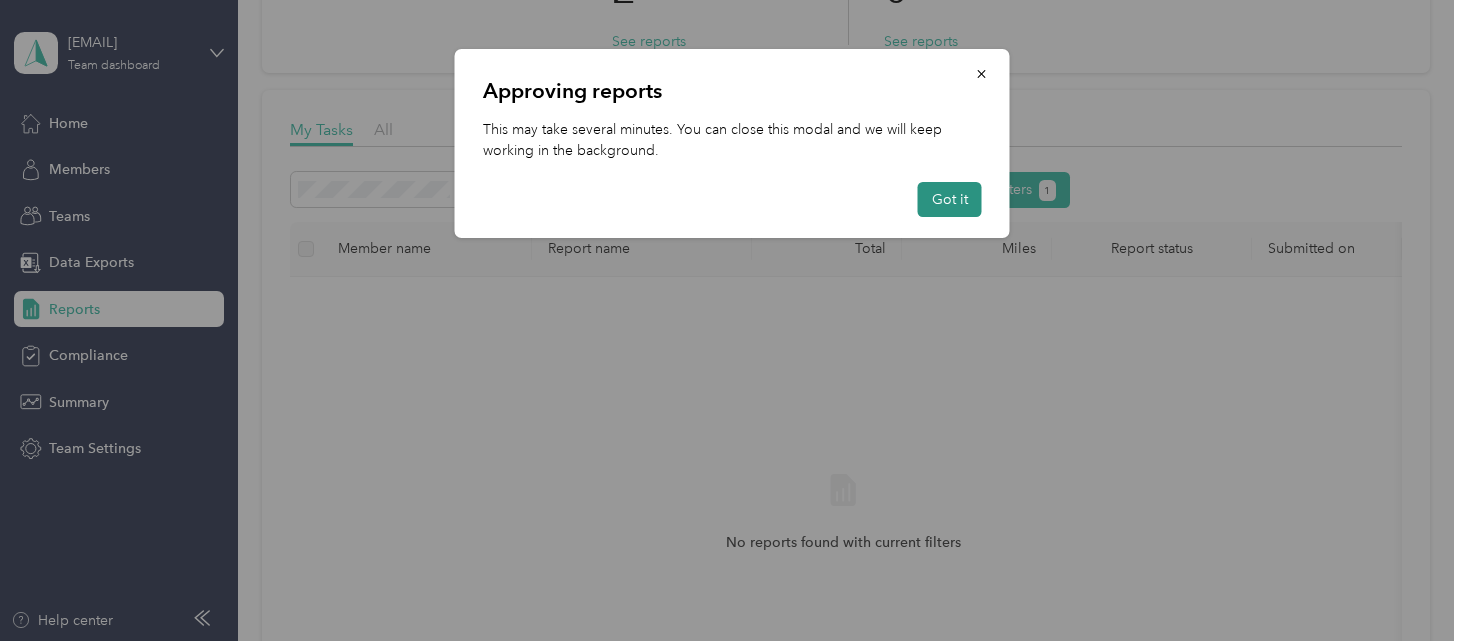 click on "Got it" at bounding box center (950, 199) 